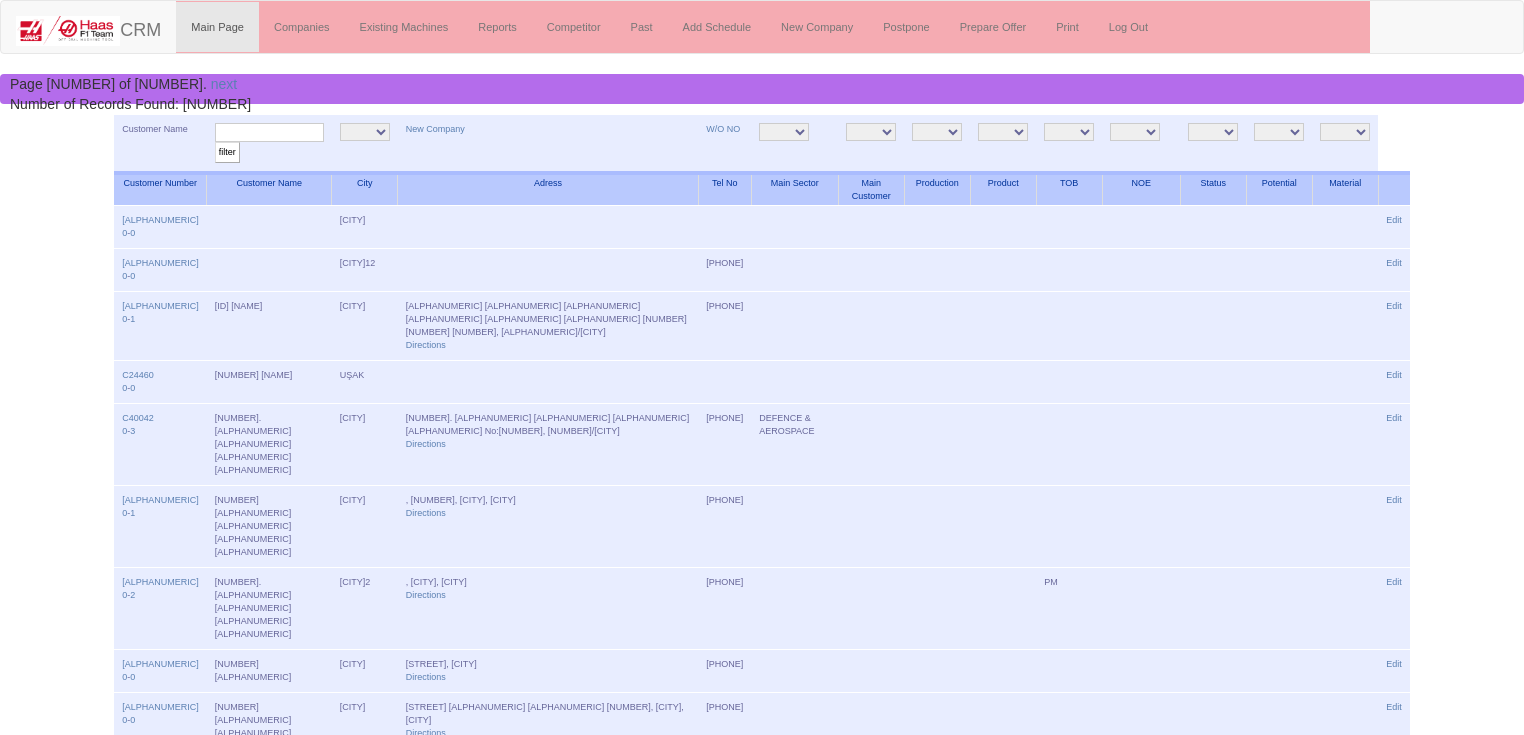 scroll, scrollTop: 0, scrollLeft: 0, axis: both 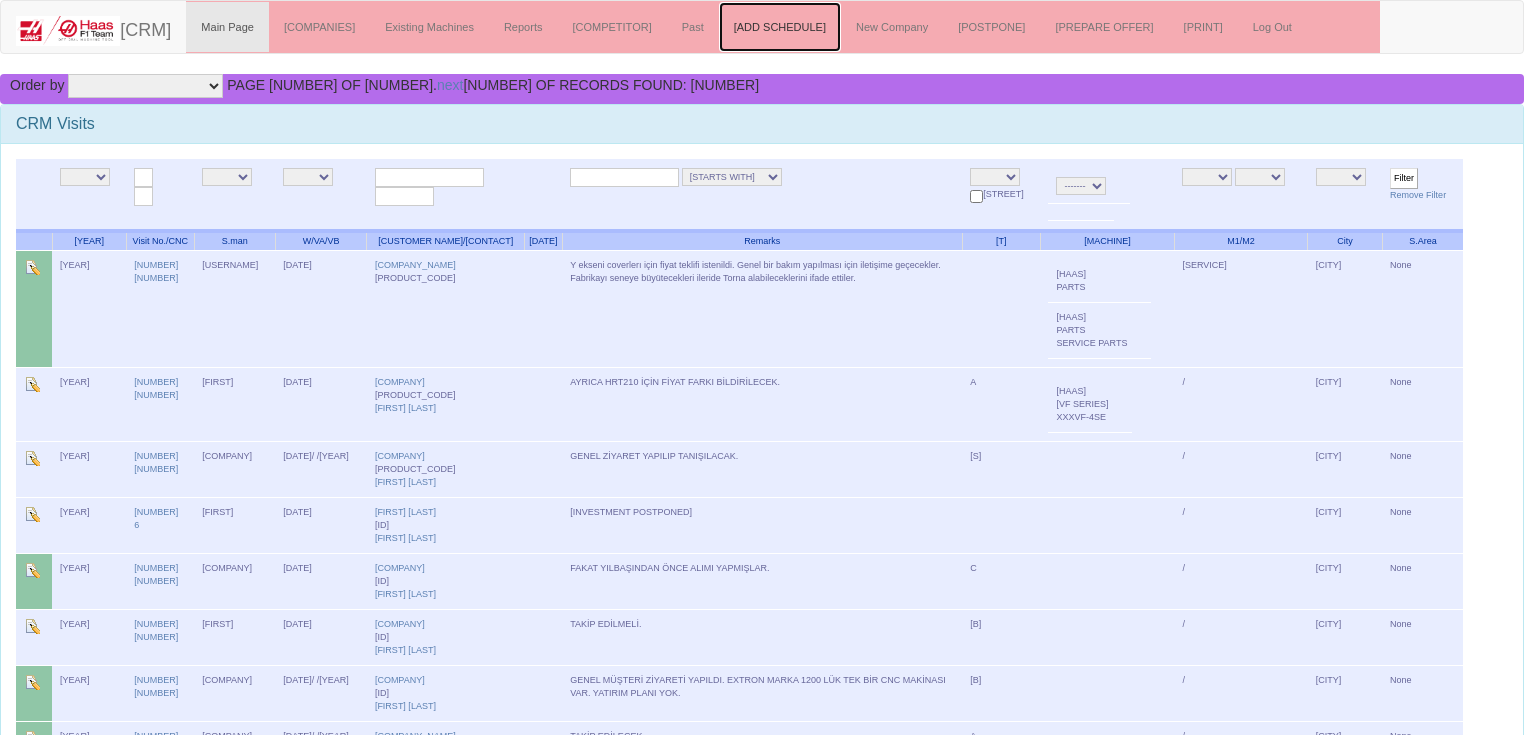click on "Add Schedule" at bounding box center (780, 27) 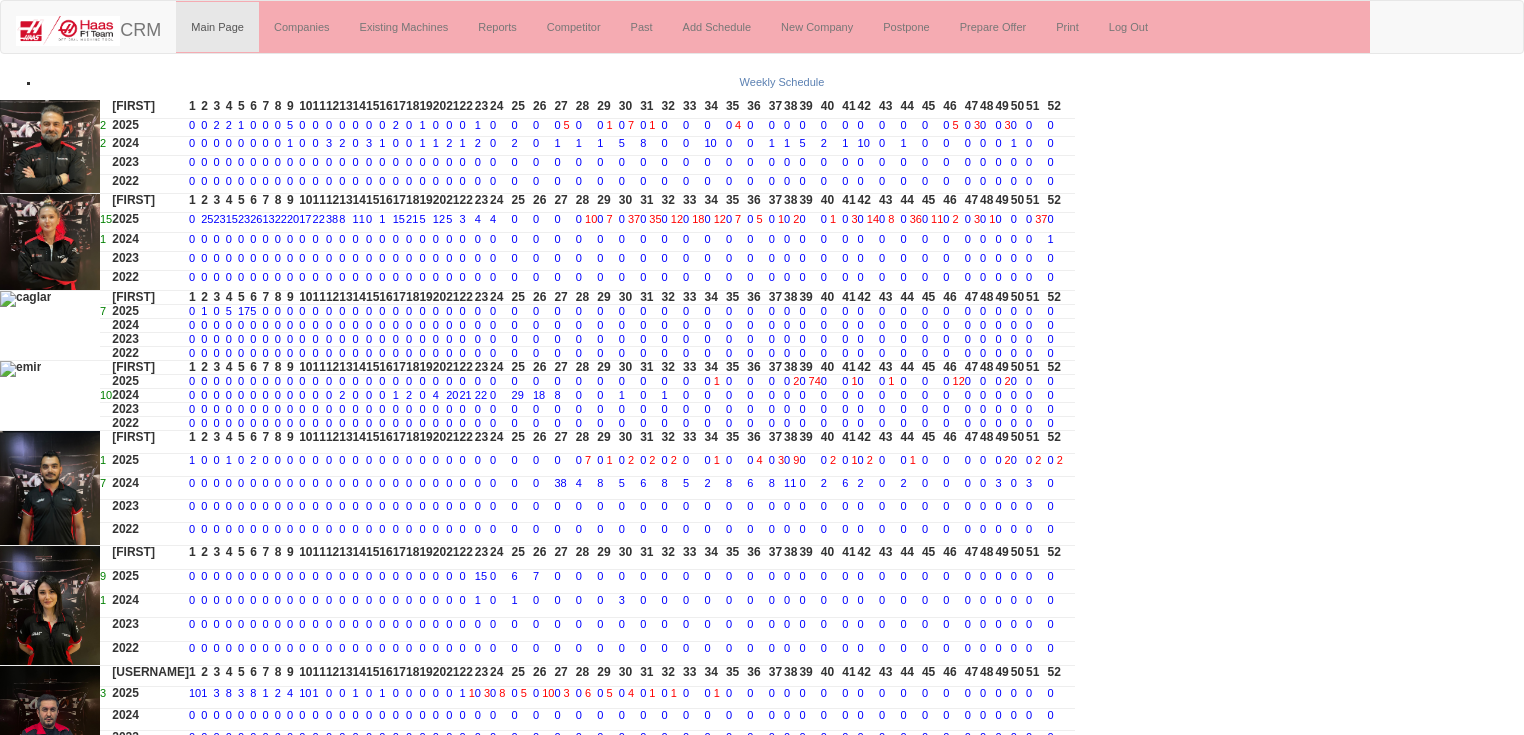 scroll, scrollTop: 0, scrollLeft: 0, axis: both 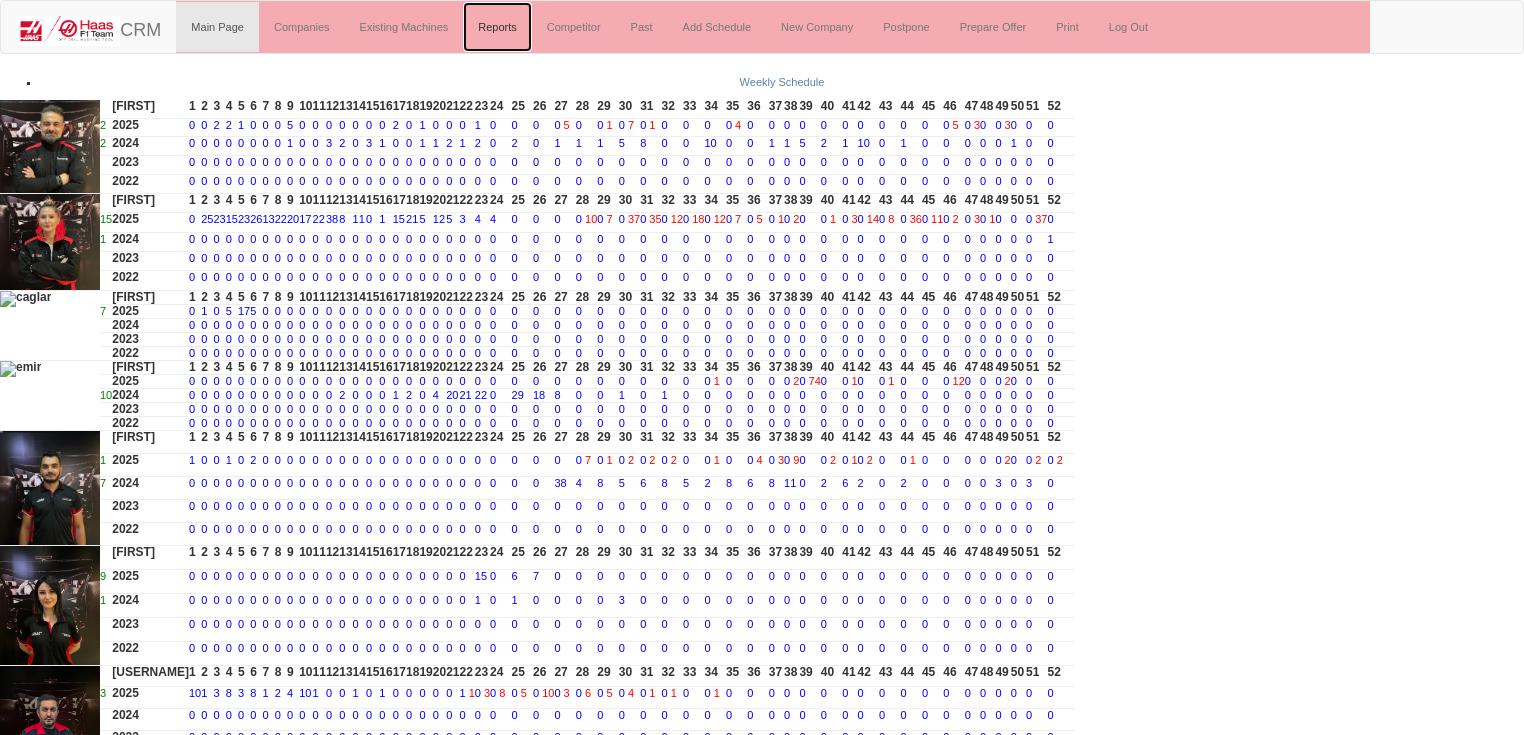 click on "Reports" at bounding box center [497, 27] 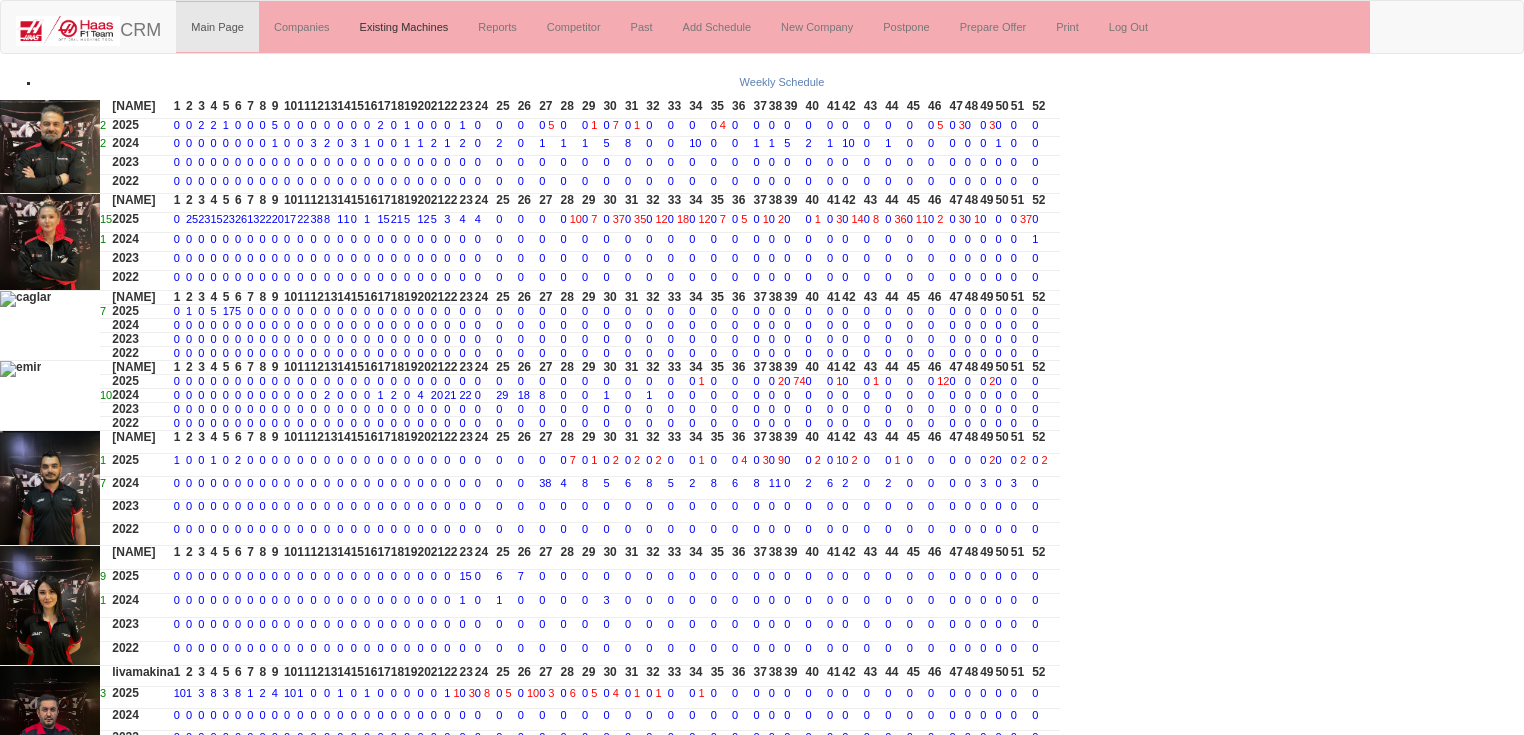 scroll, scrollTop: 0, scrollLeft: 0, axis: both 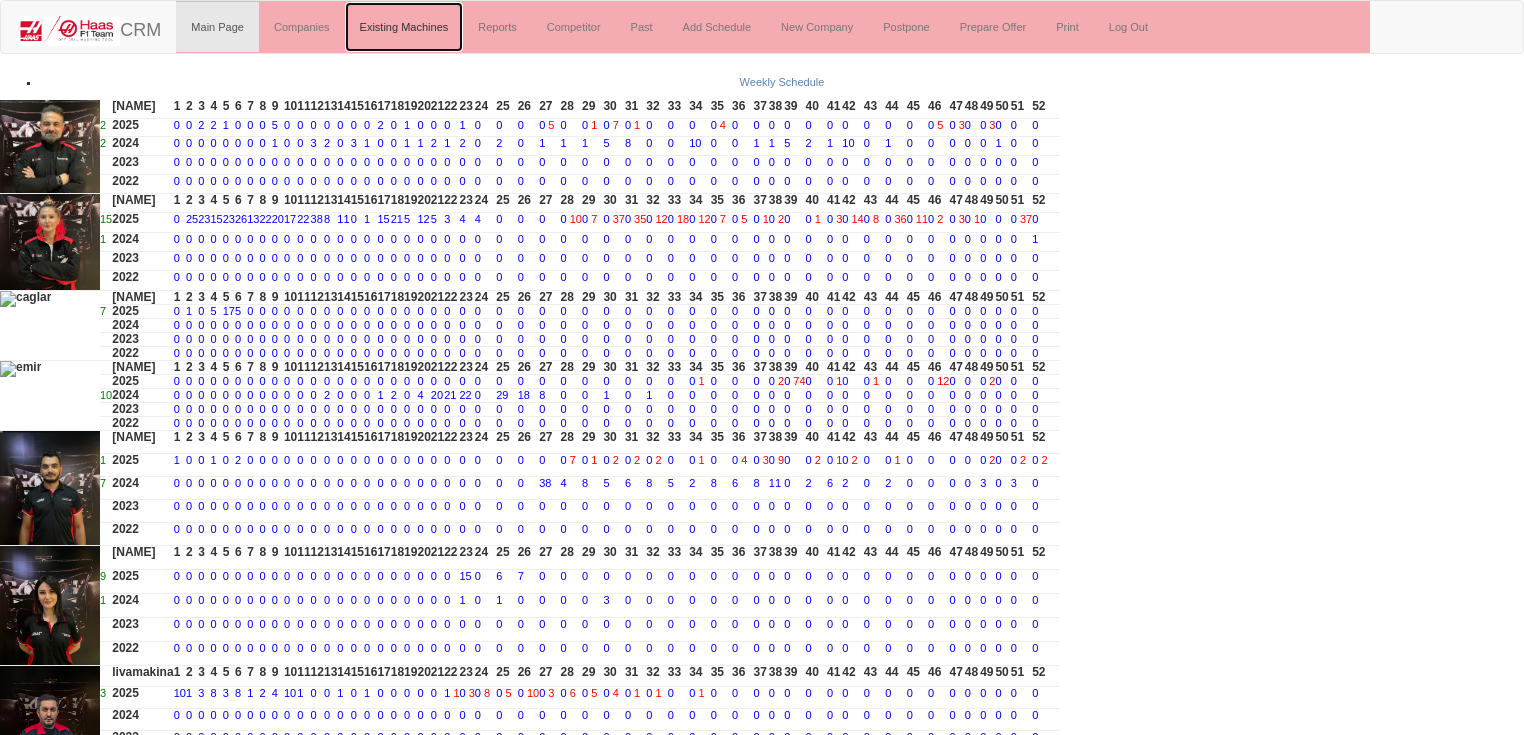 click on "Existing Machines" at bounding box center (404, 27) 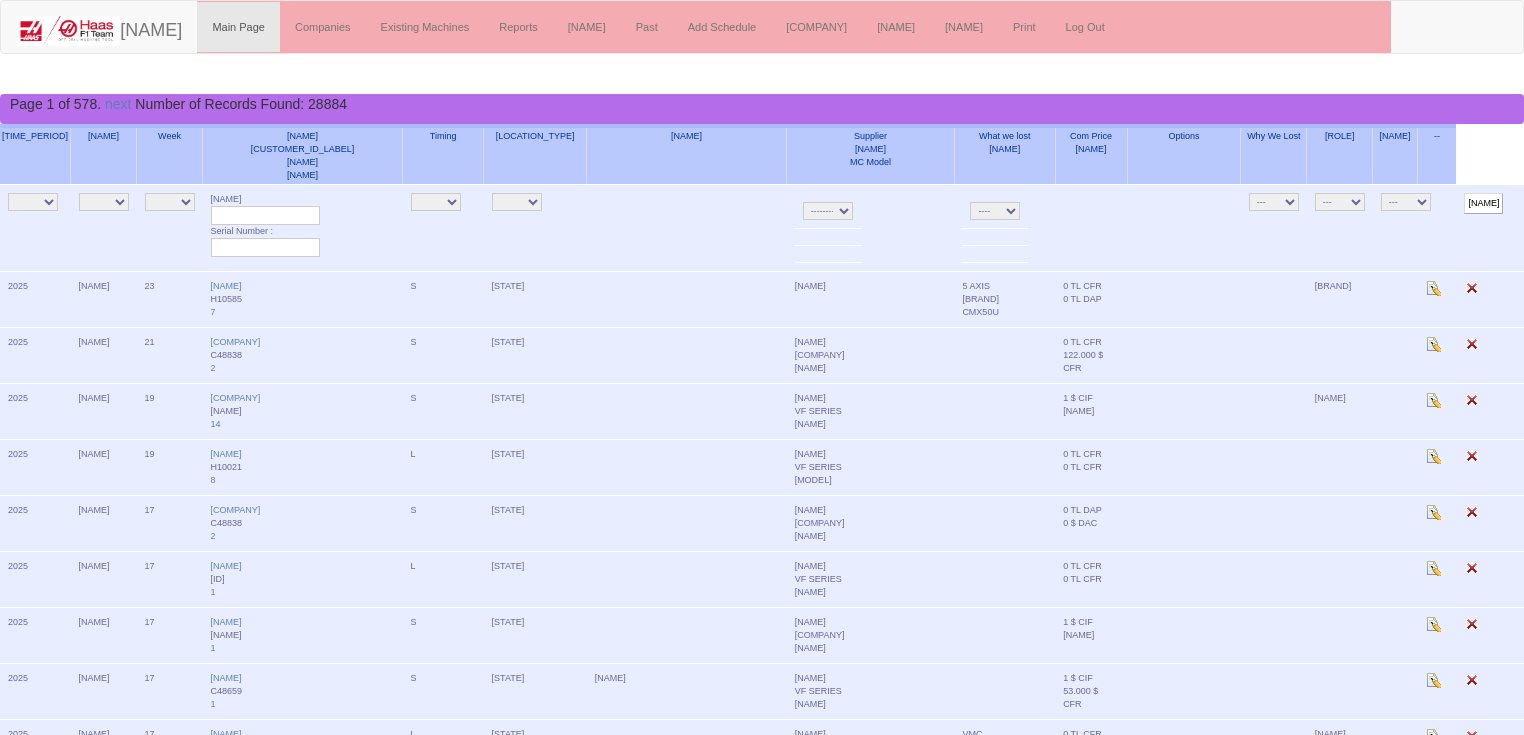 scroll, scrollTop: 0, scrollLeft: 0, axis: both 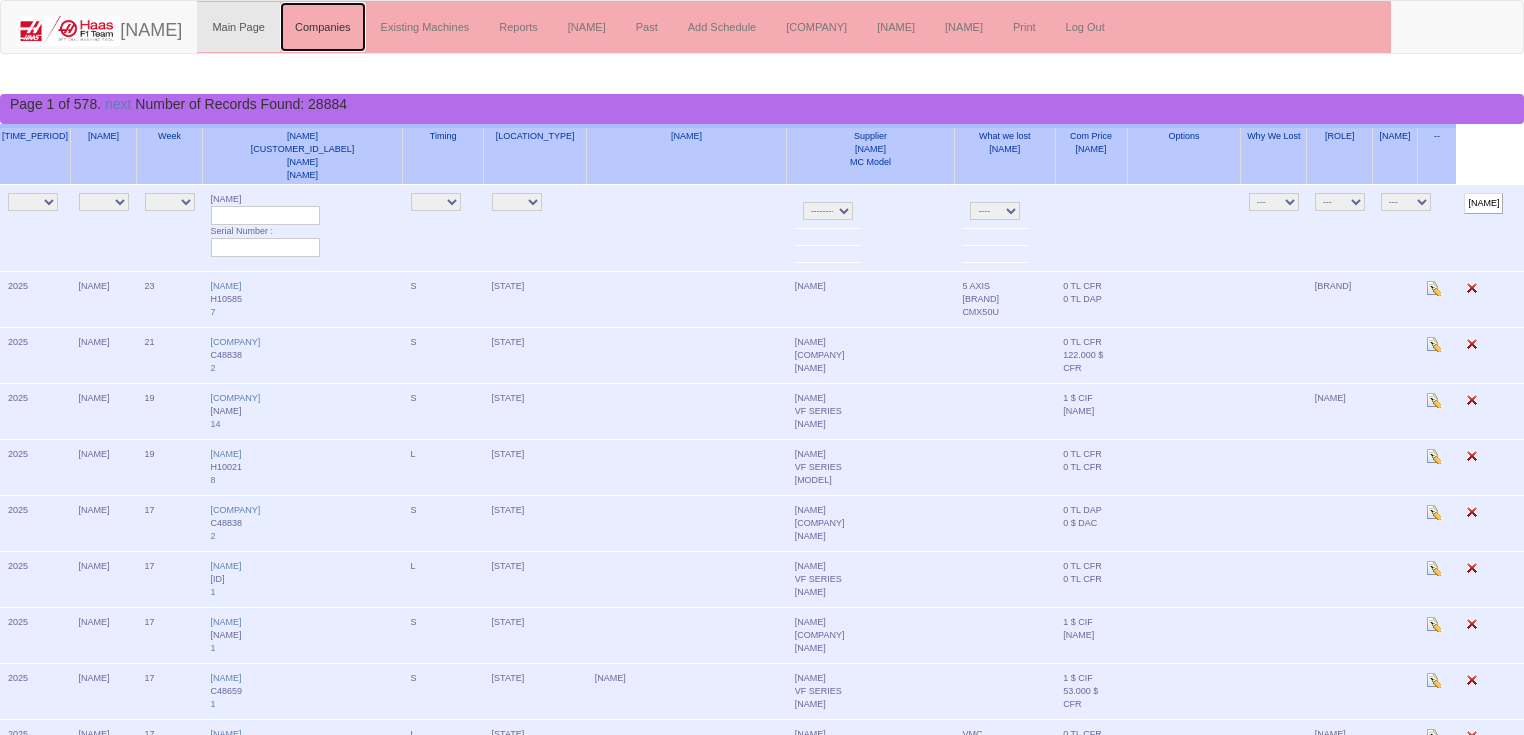 click on "Companies" at bounding box center (323, 27) 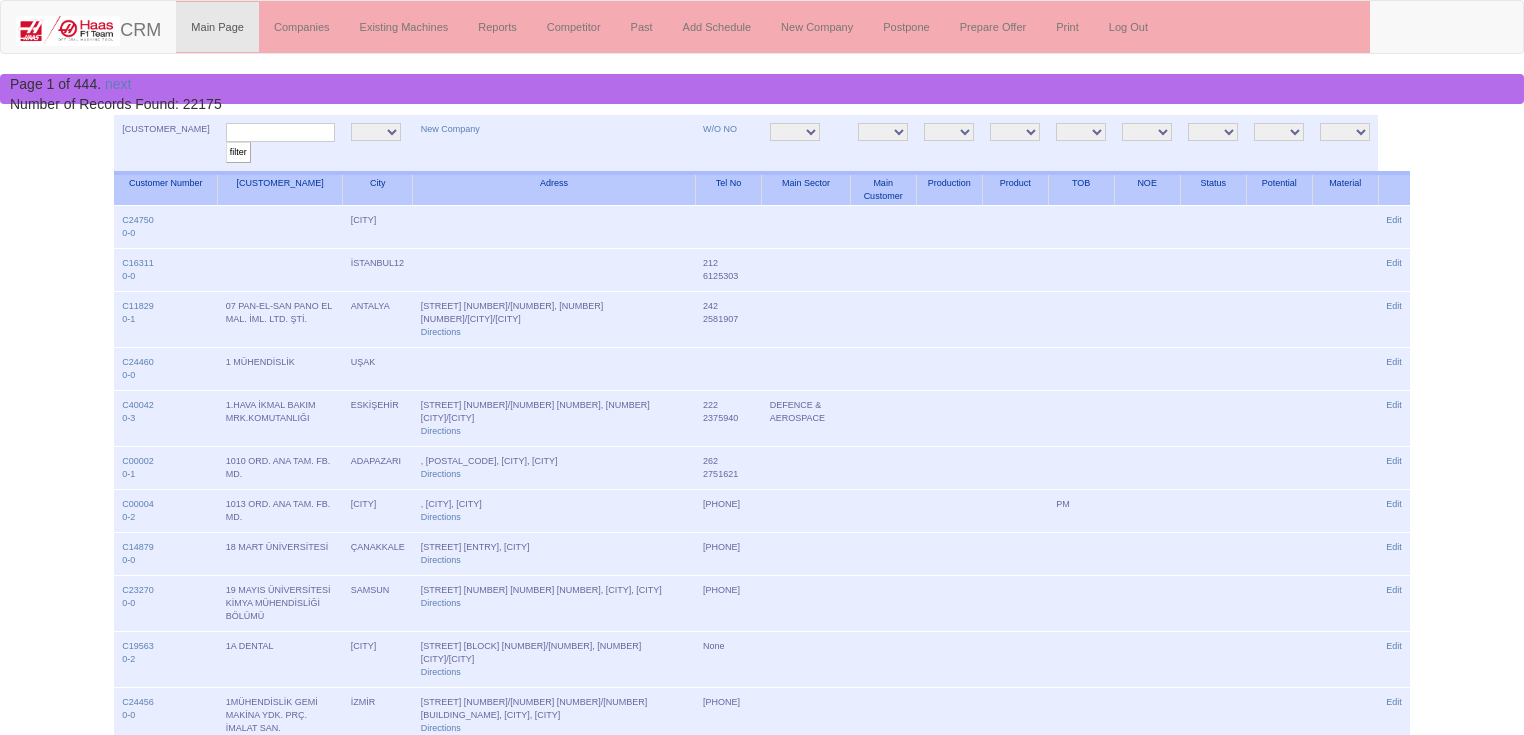 scroll, scrollTop: 0, scrollLeft: 0, axis: both 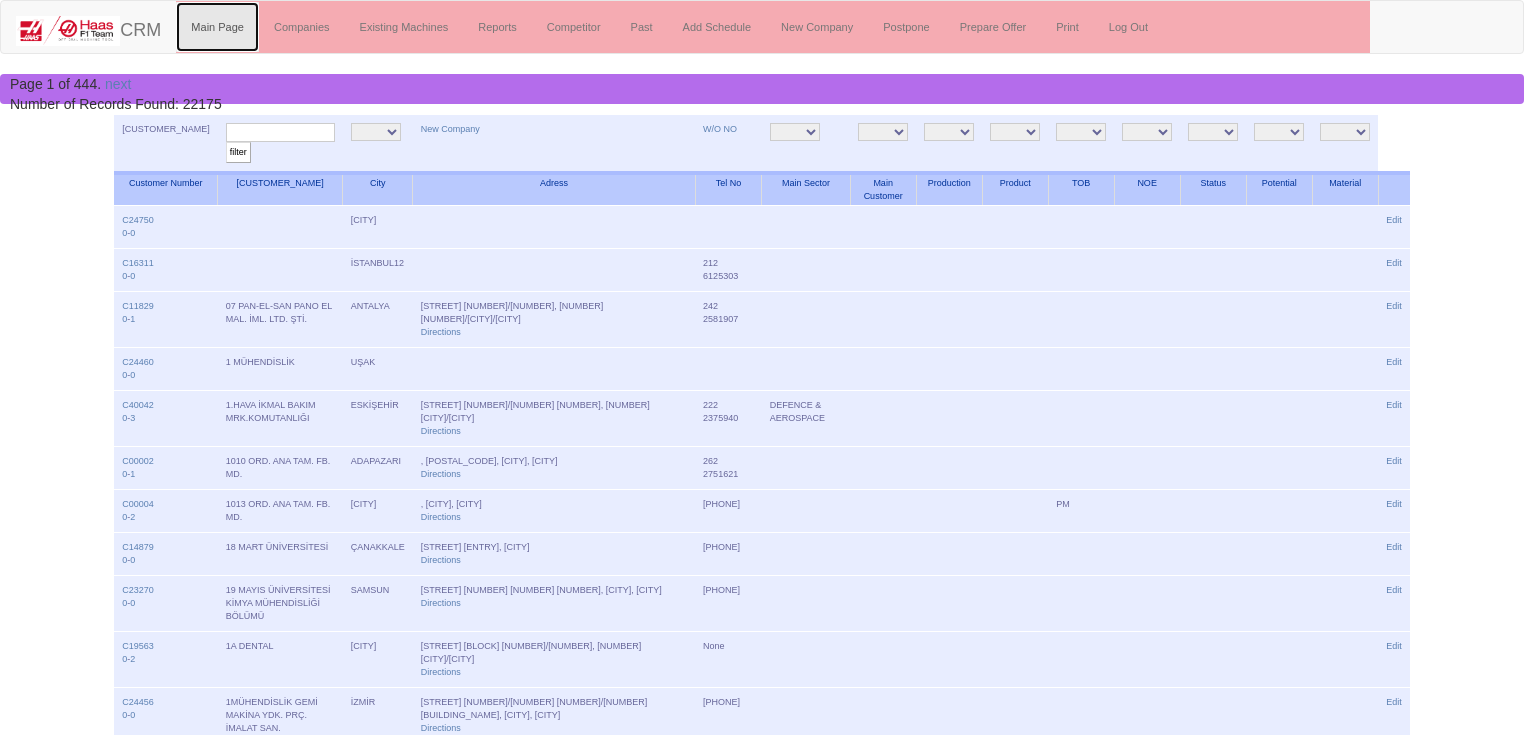 click on "Main Page" at bounding box center (217, 27) 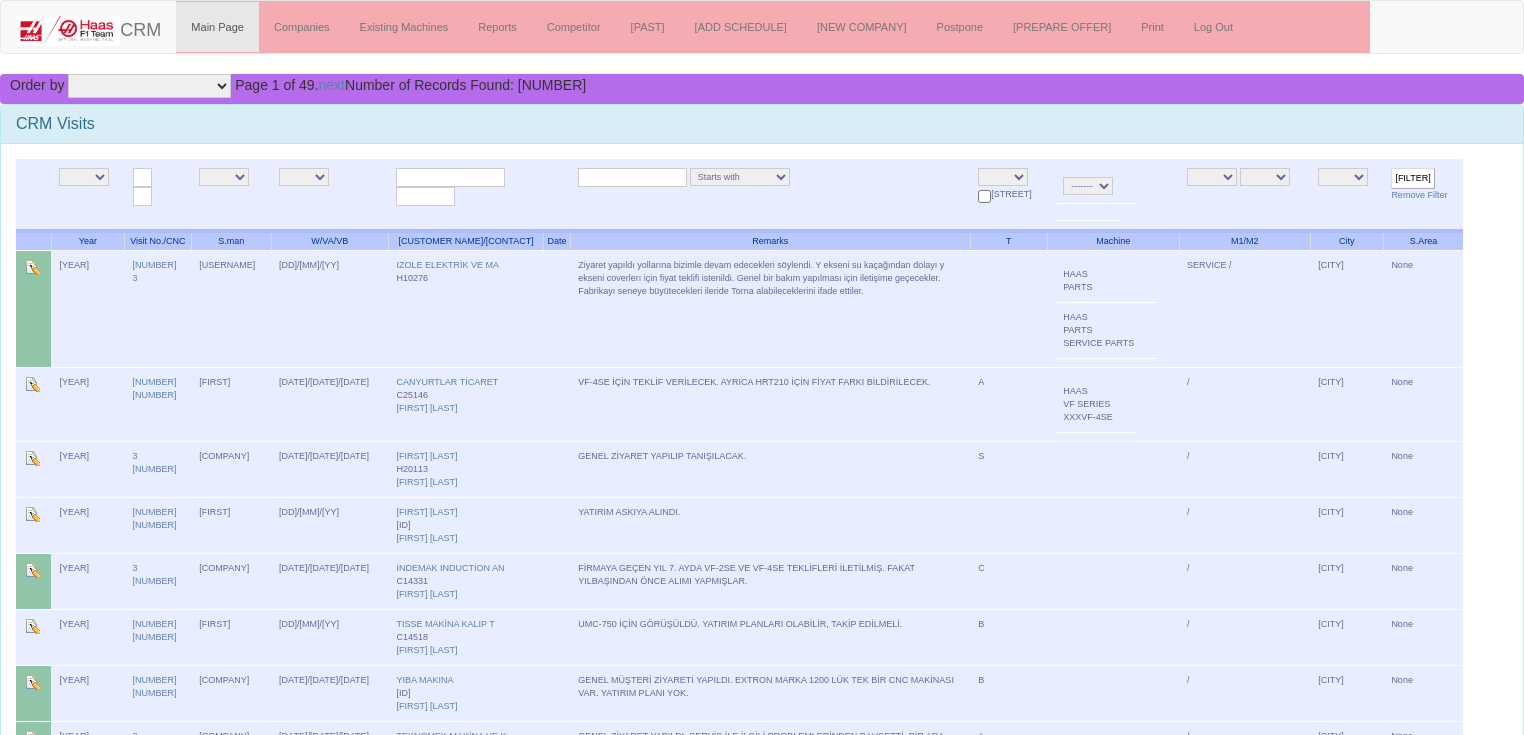 scroll, scrollTop: 0, scrollLeft: 0, axis: both 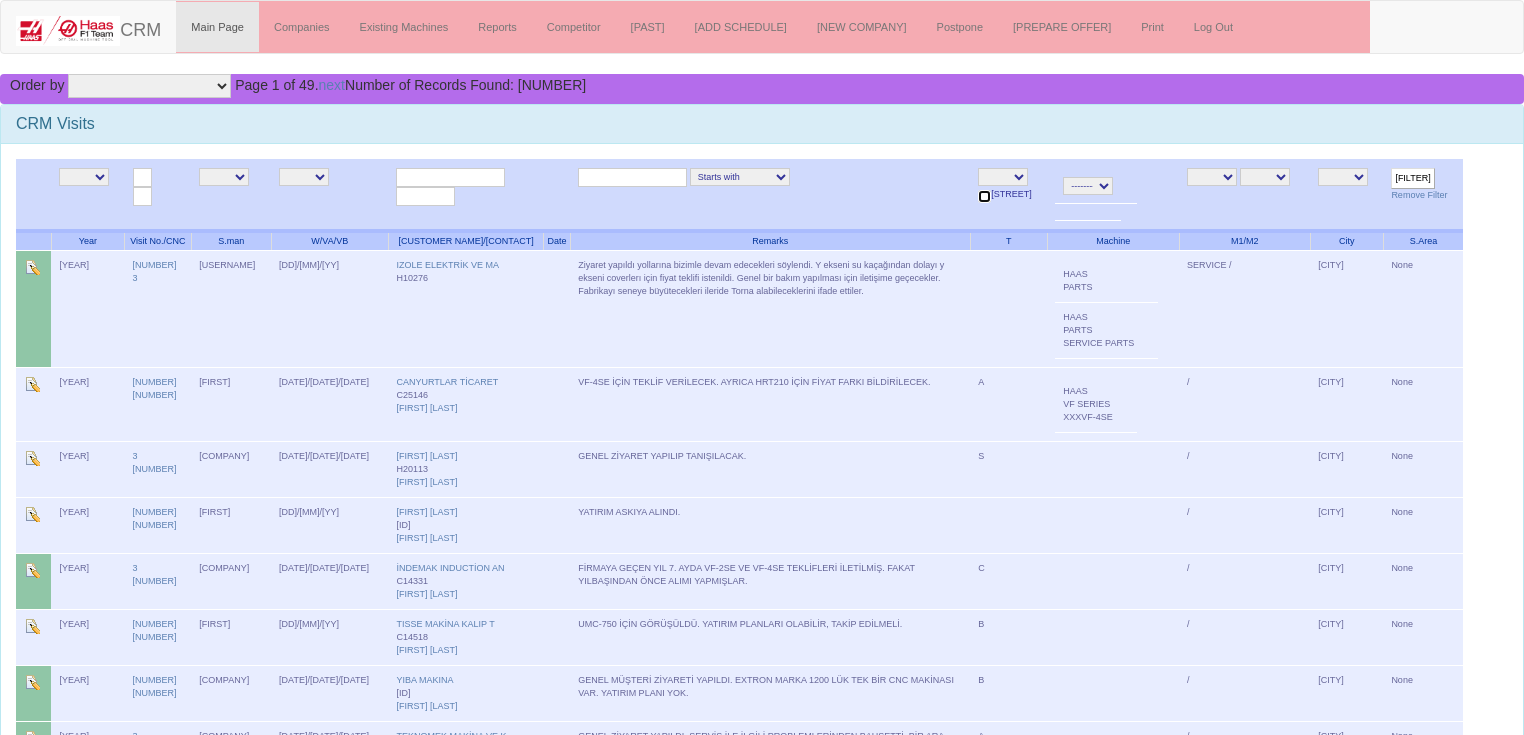 click at bounding box center (984, 196) 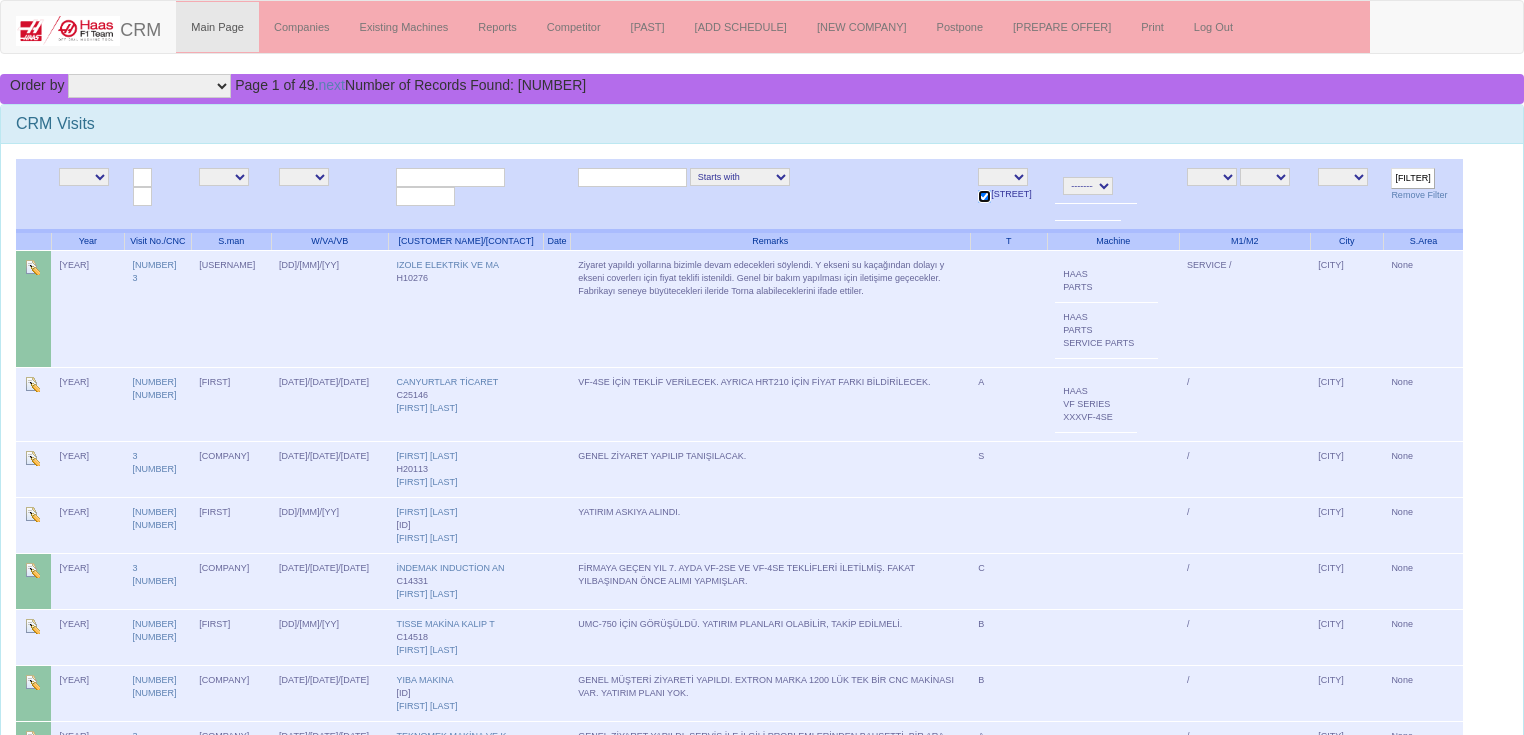 click at bounding box center [984, 196] 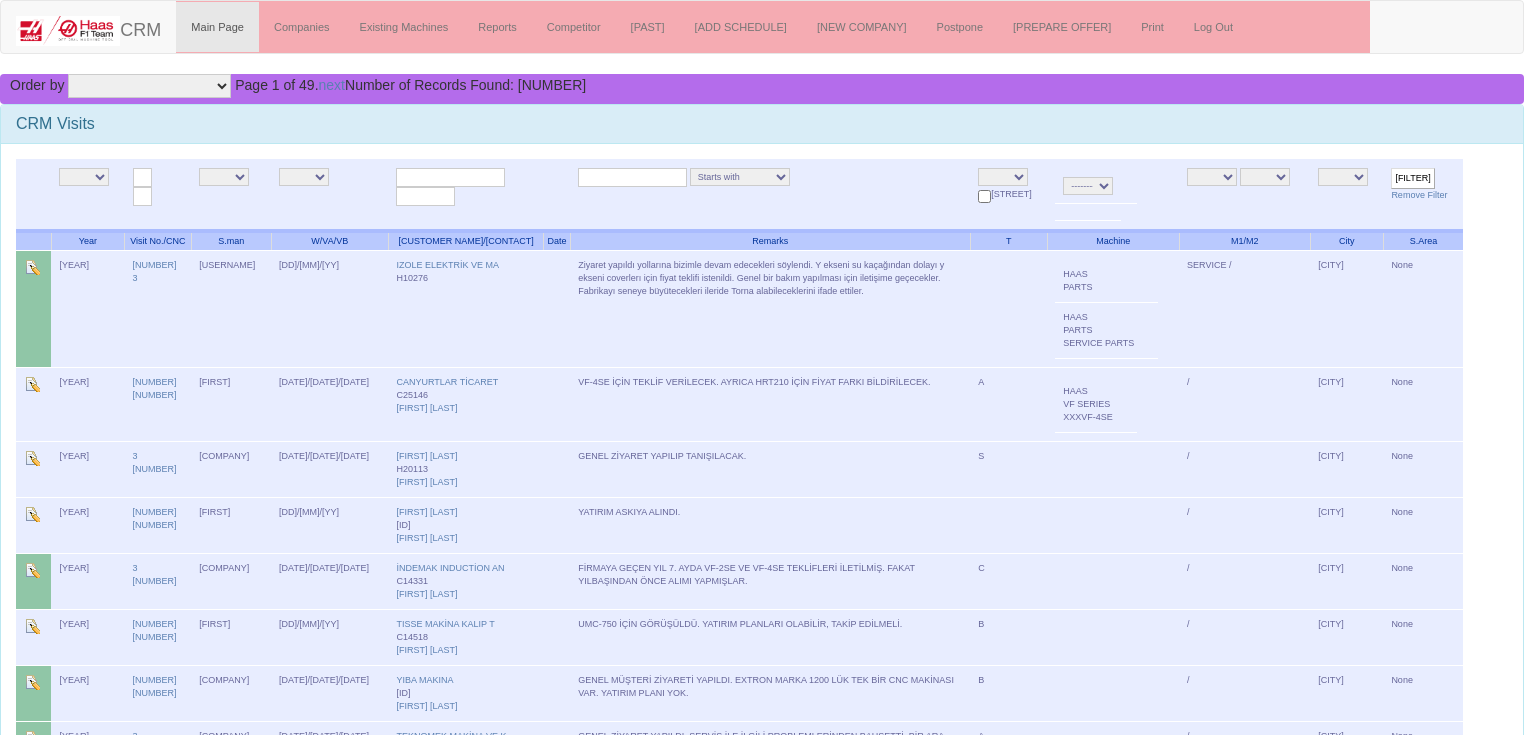 click on "CRM Visits" at bounding box center [762, 124] 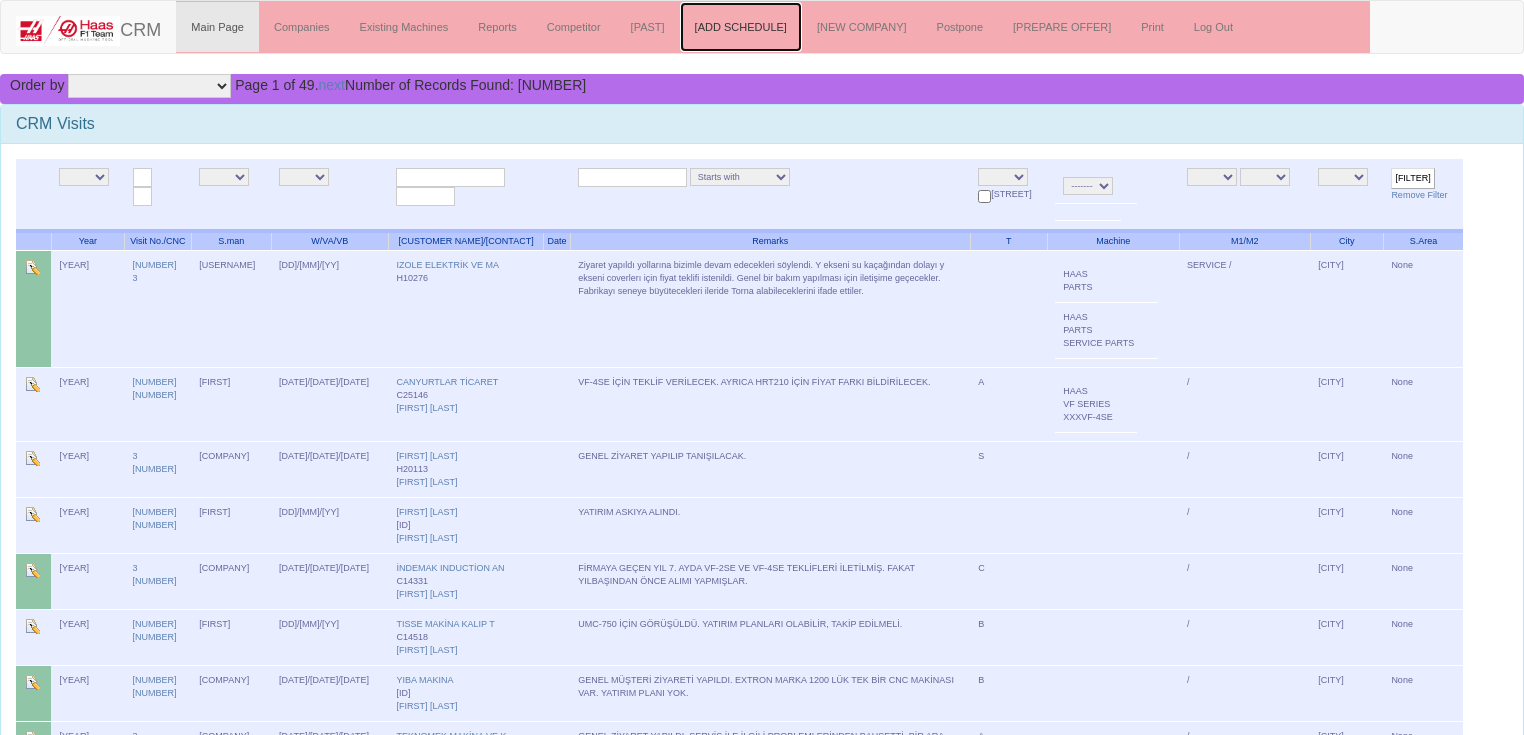 click on "Add Schedule" at bounding box center [741, 27] 